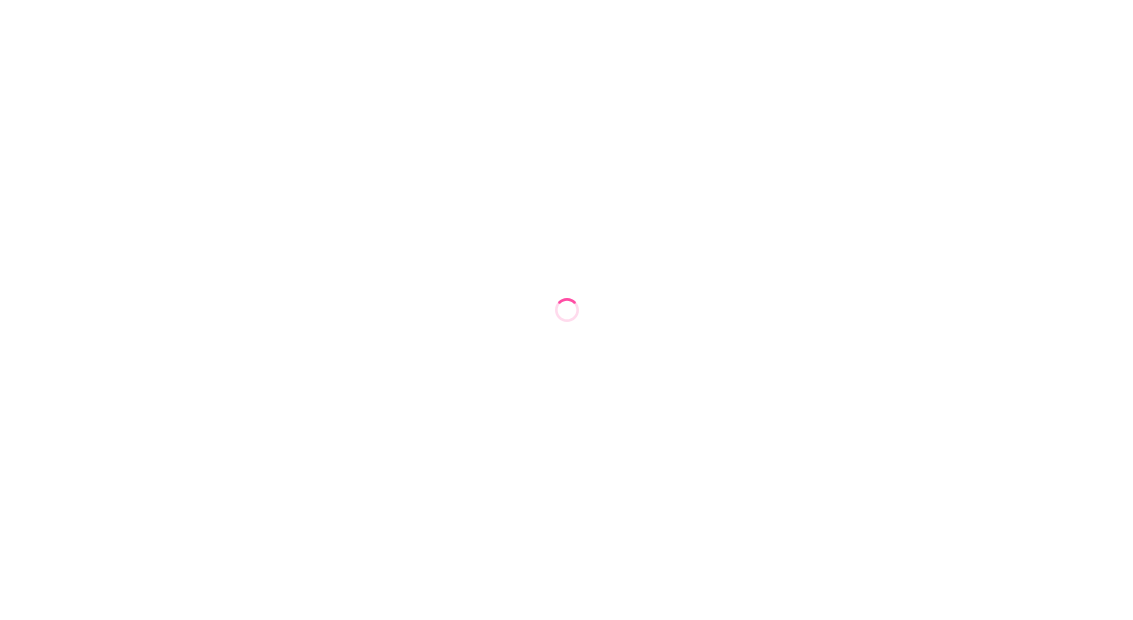 scroll, scrollTop: 0, scrollLeft: 0, axis: both 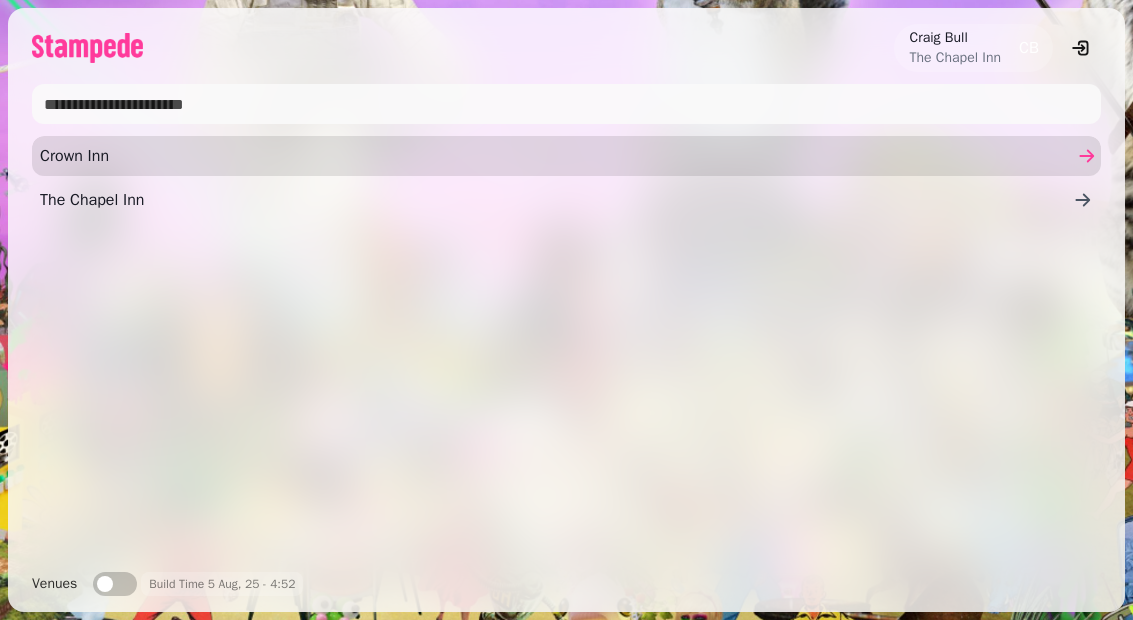 click on "Crown Inn" at bounding box center [556, 156] 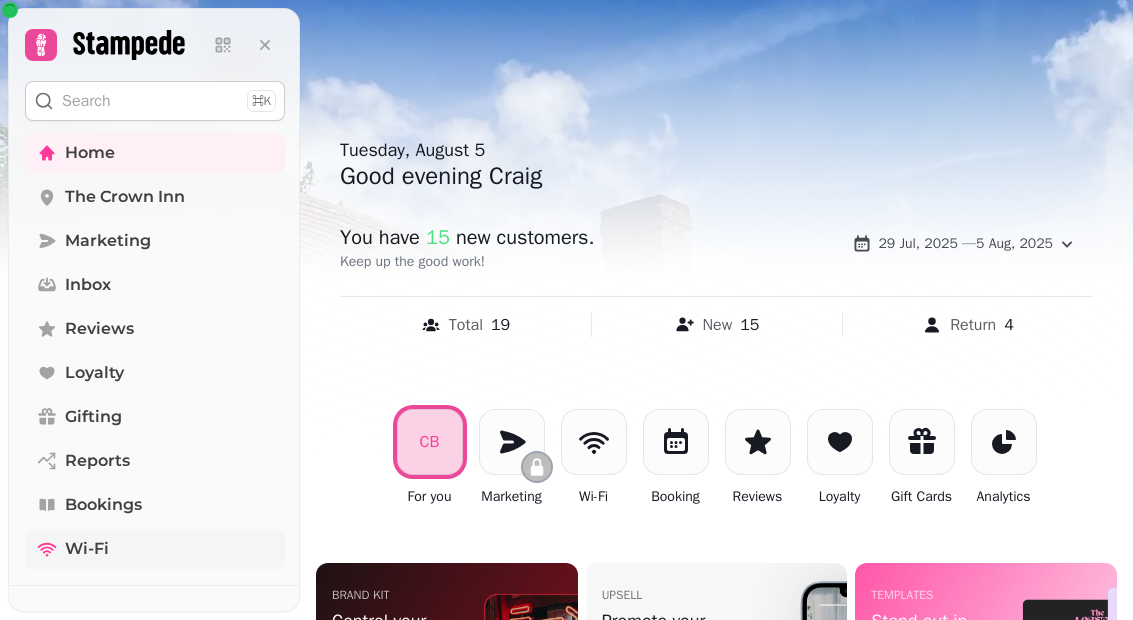 click on "Wi-Fi" at bounding box center [87, 549] 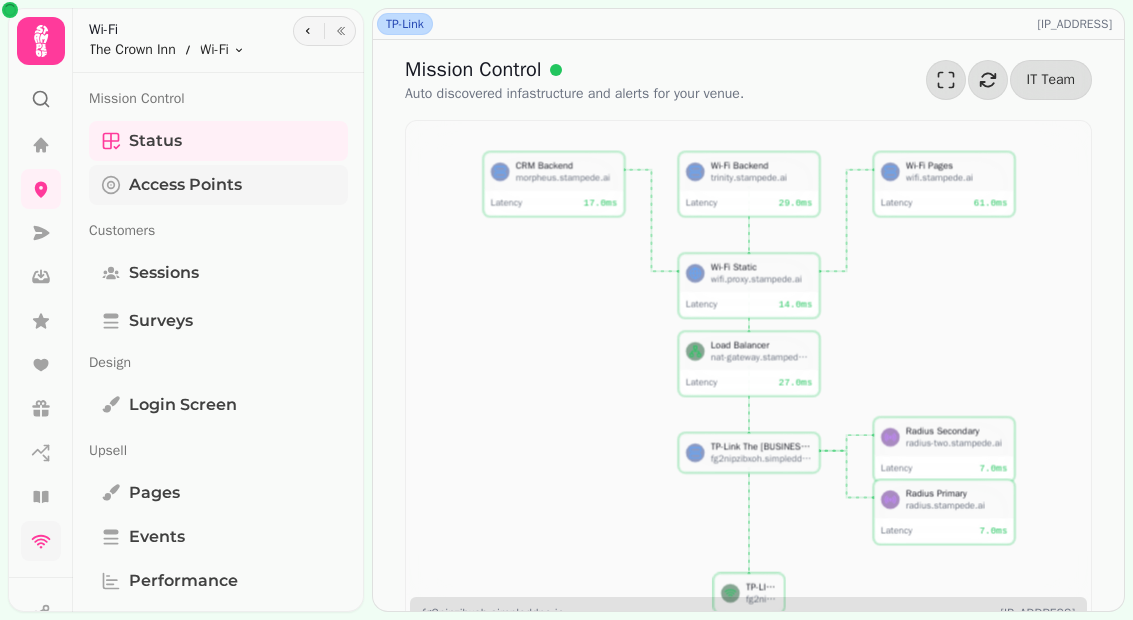 click on "Access Points" at bounding box center [185, 185] 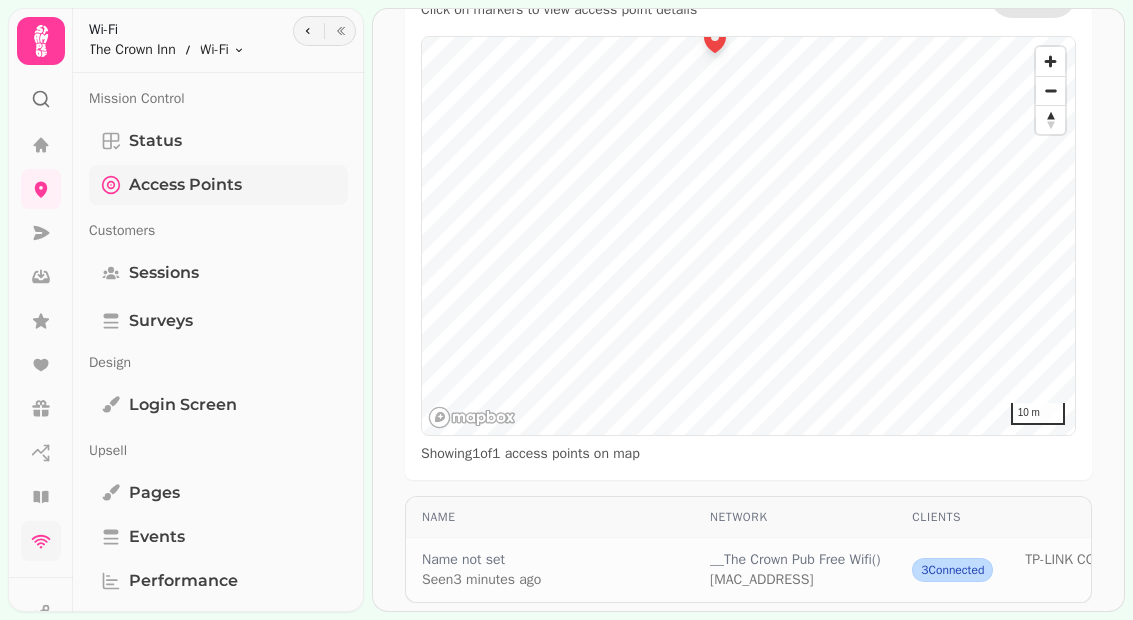 scroll, scrollTop: 156, scrollLeft: 0, axis: vertical 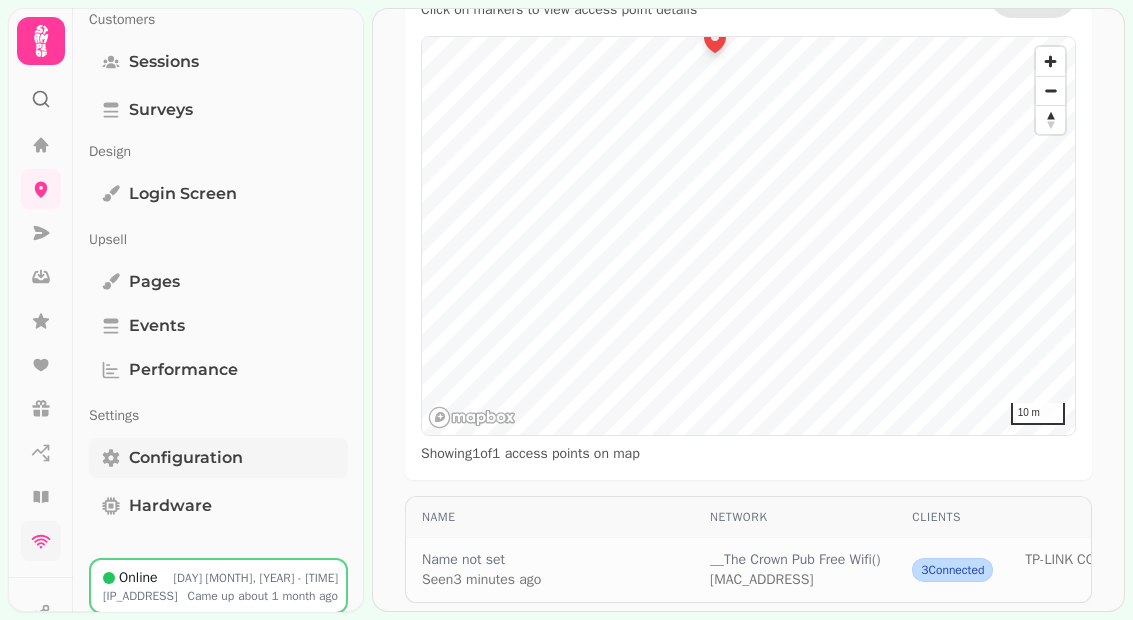 click on "Configuration" at bounding box center [186, 458] 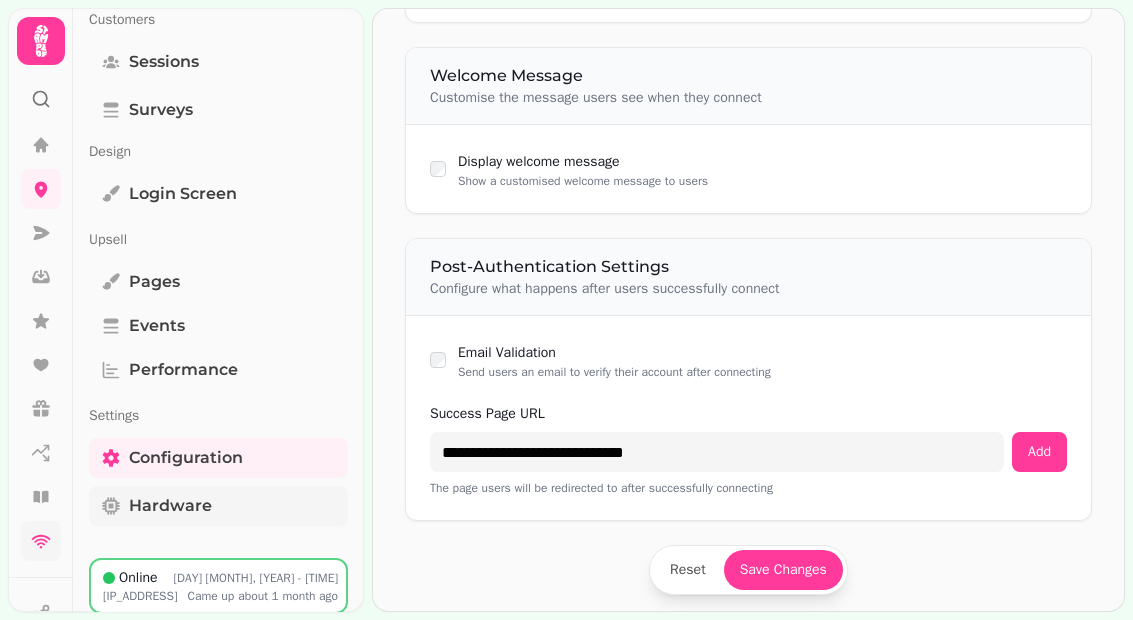 click on "Hardware" at bounding box center (170, 506) 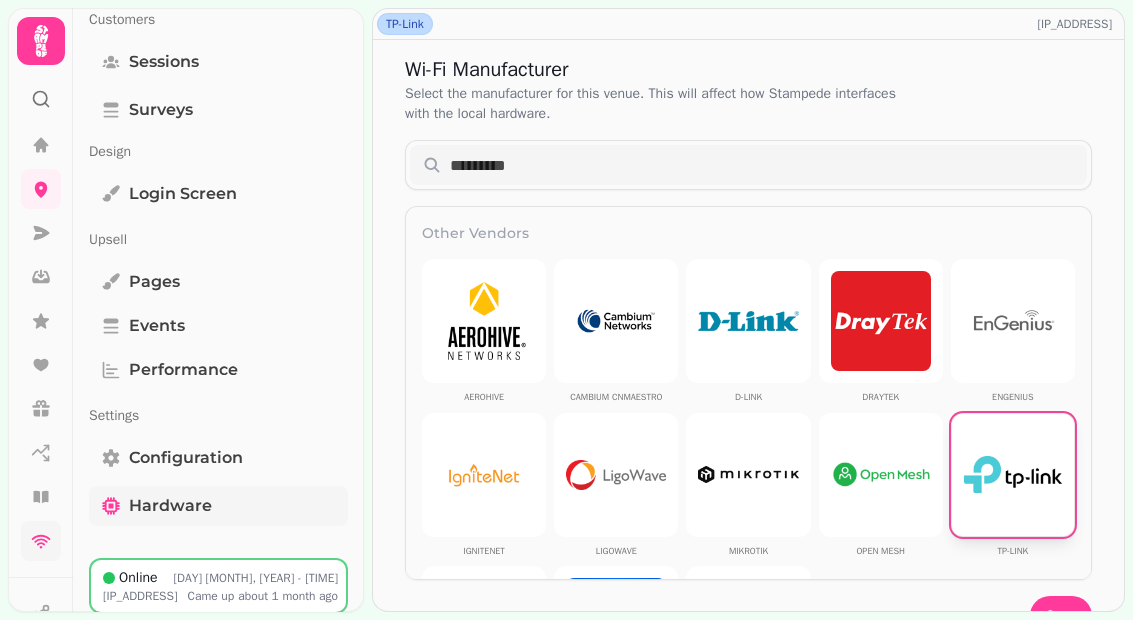 scroll, scrollTop: 0, scrollLeft: 0, axis: both 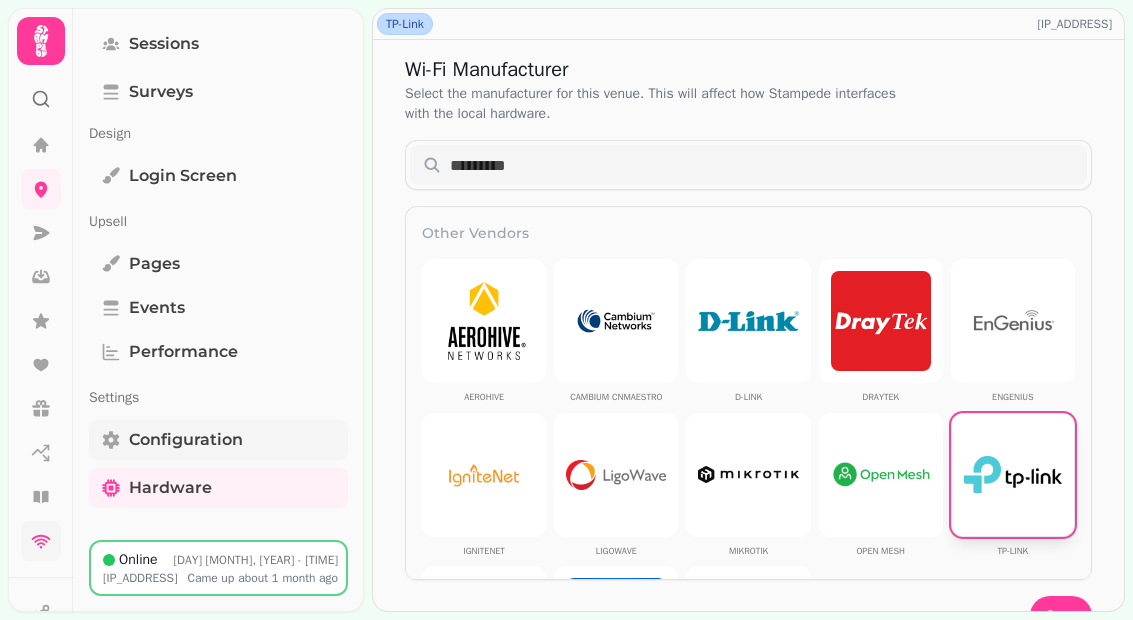 click on "Configuration" at bounding box center (186, 440) 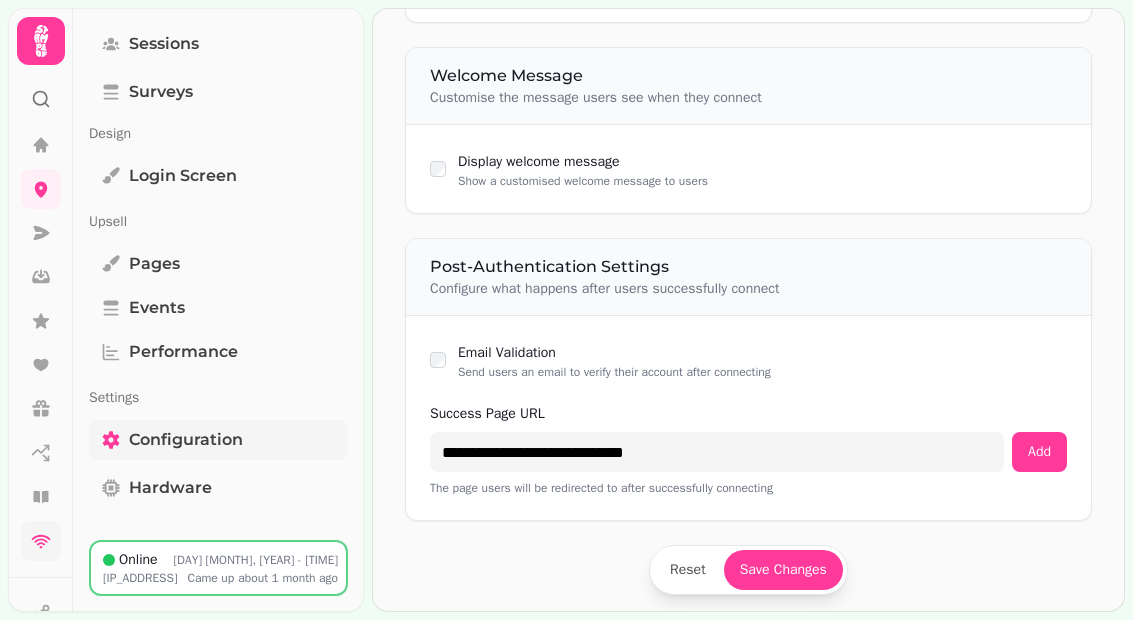 scroll, scrollTop: 1567, scrollLeft: 0, axis: vertical 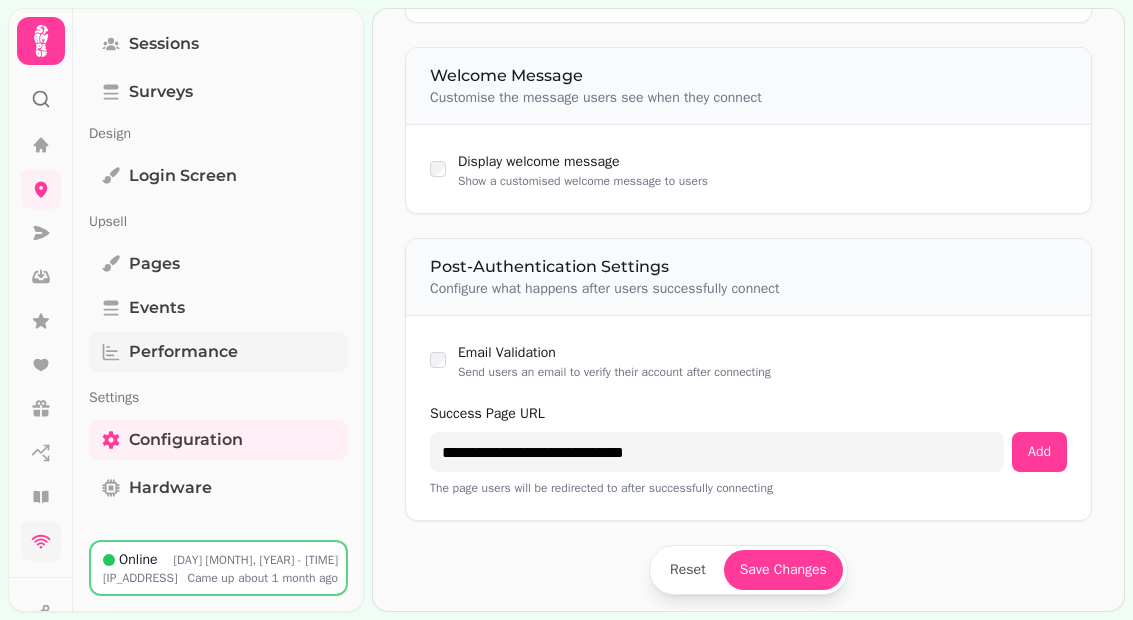 click on "Performance" at bounding box center (183, 352) 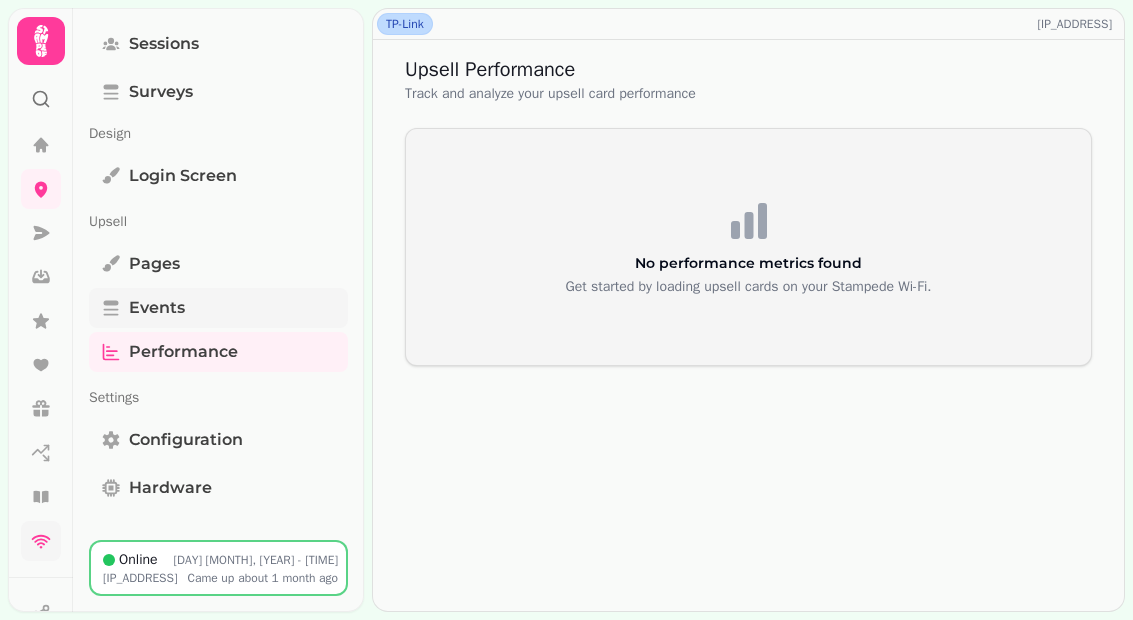 click on "Events" at bounding box center (157, 308) 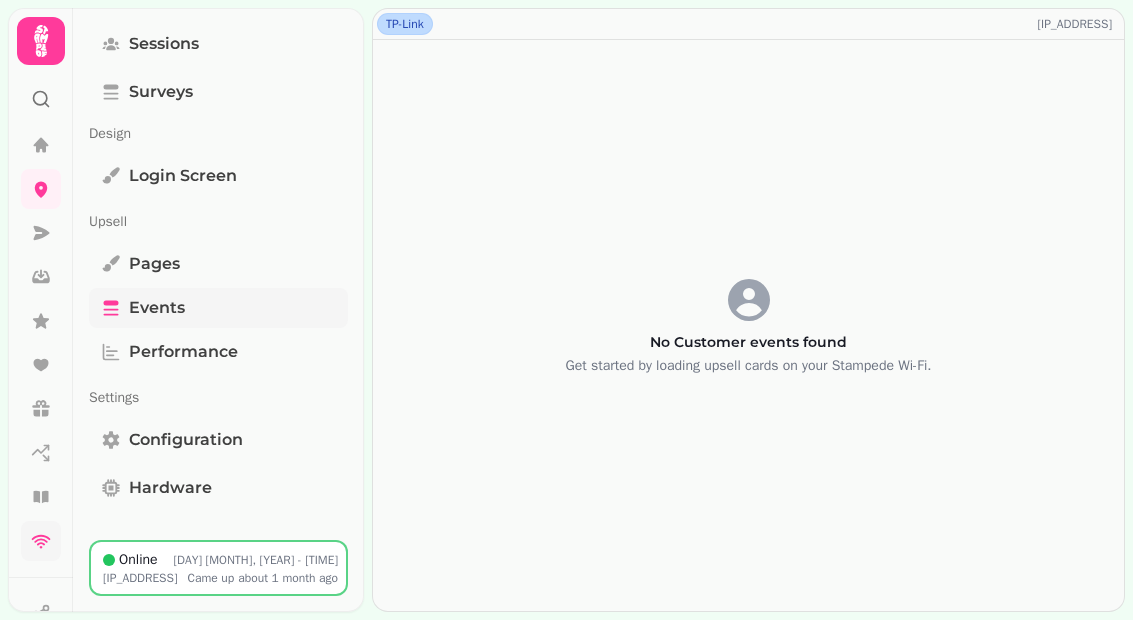 scroll, scrollTop: 245, scrollLeft: 0, axis: vertical 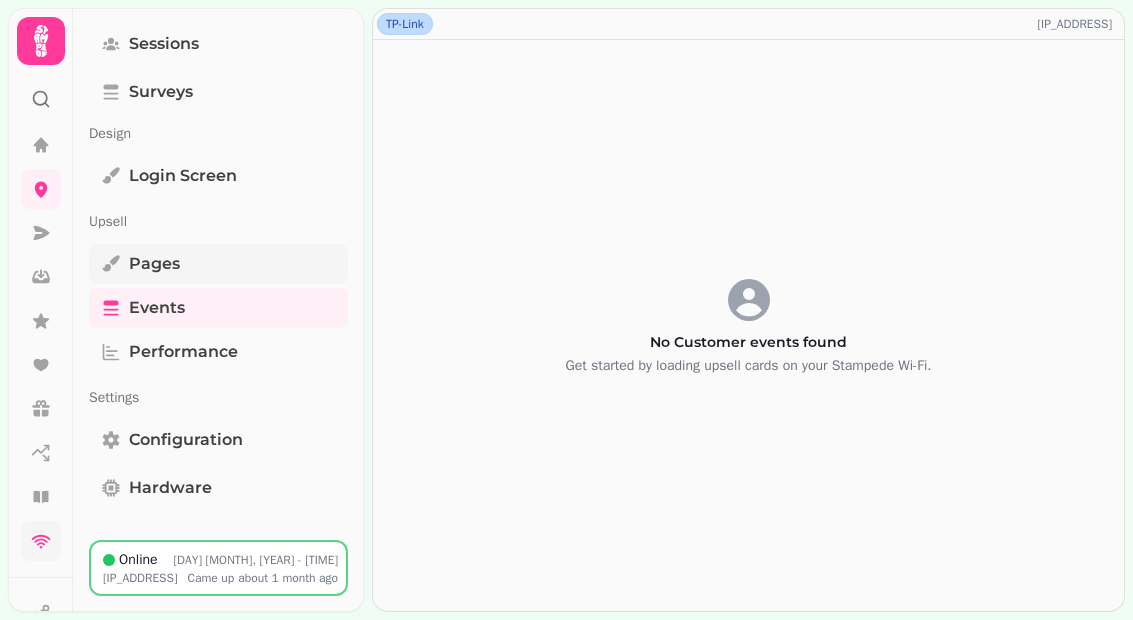 click on "Pages" at bounding box center [154, 264] 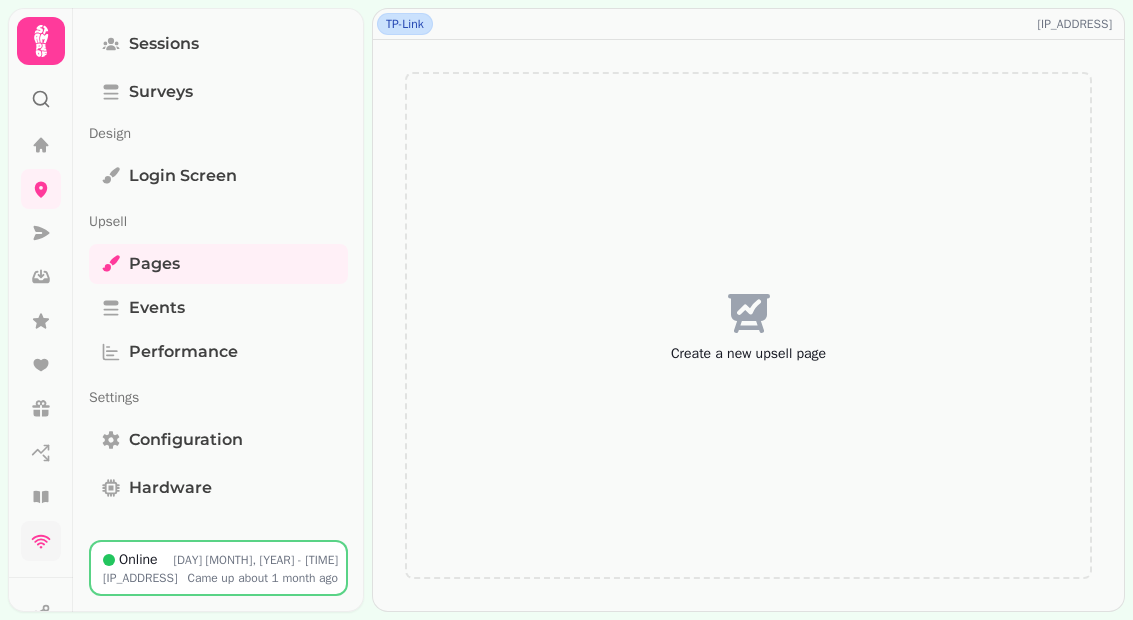 click on "TP-Link" at bounding box center [405, 24] 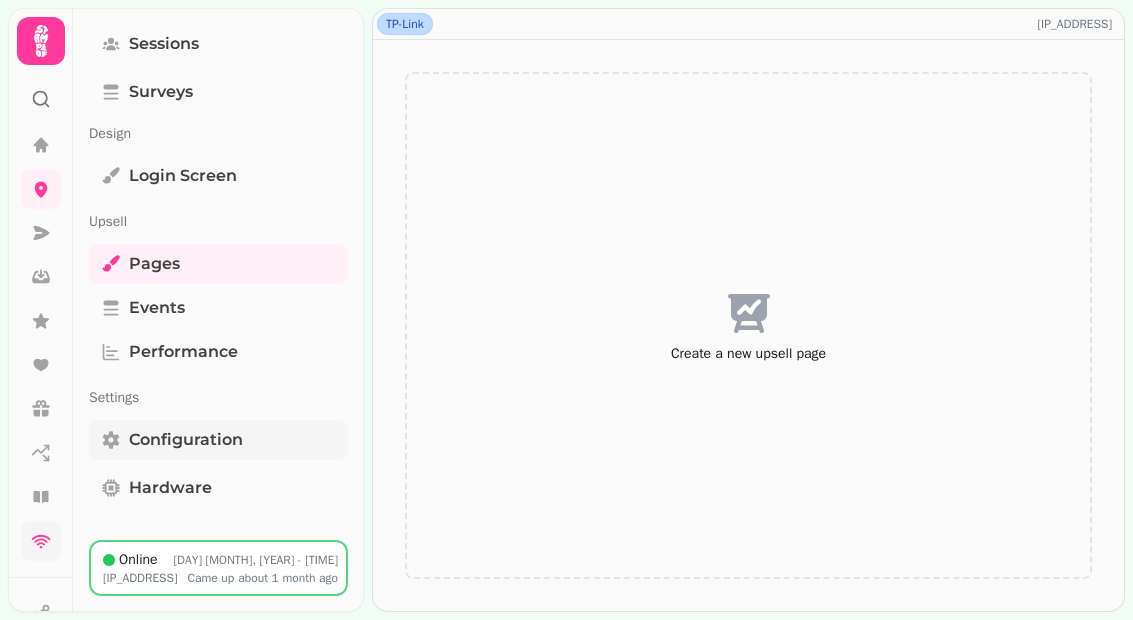 click on "Configuration" at bounding box center [186, 440] 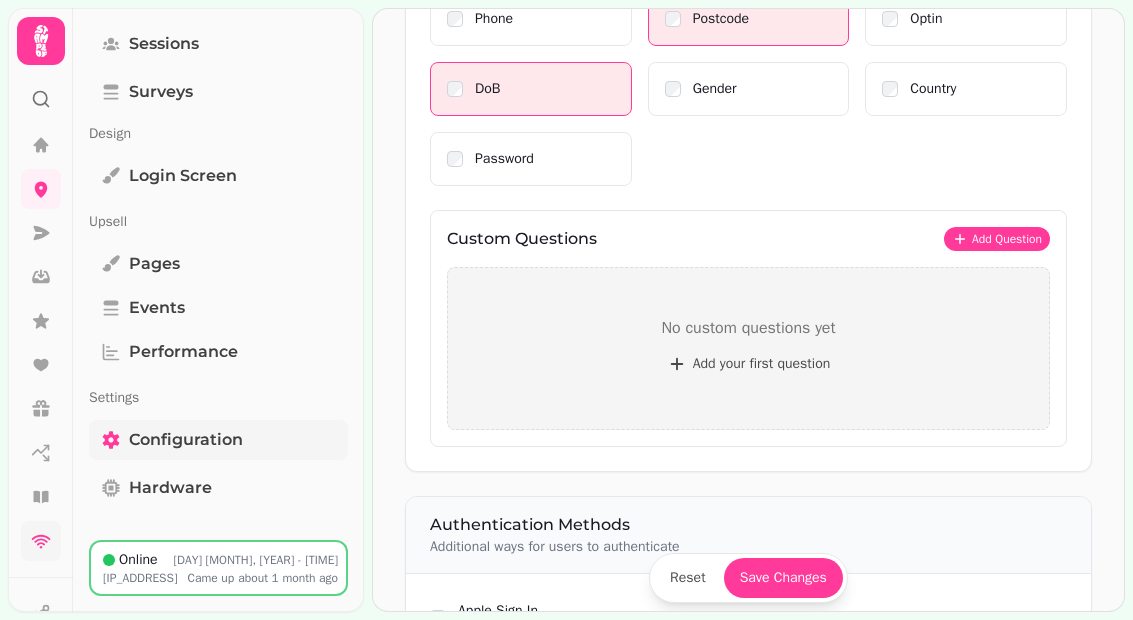 scroll, scrollTop: 823, scrollLeft: 0, axis: vertical 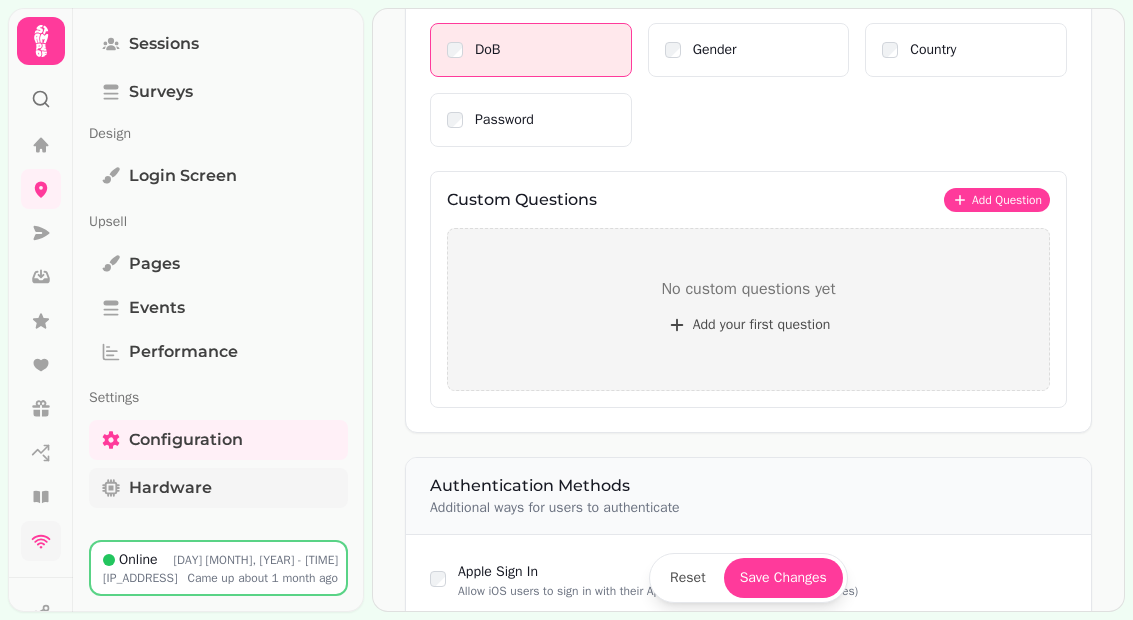 click on "Hardware" at bounding box center (170, 488) 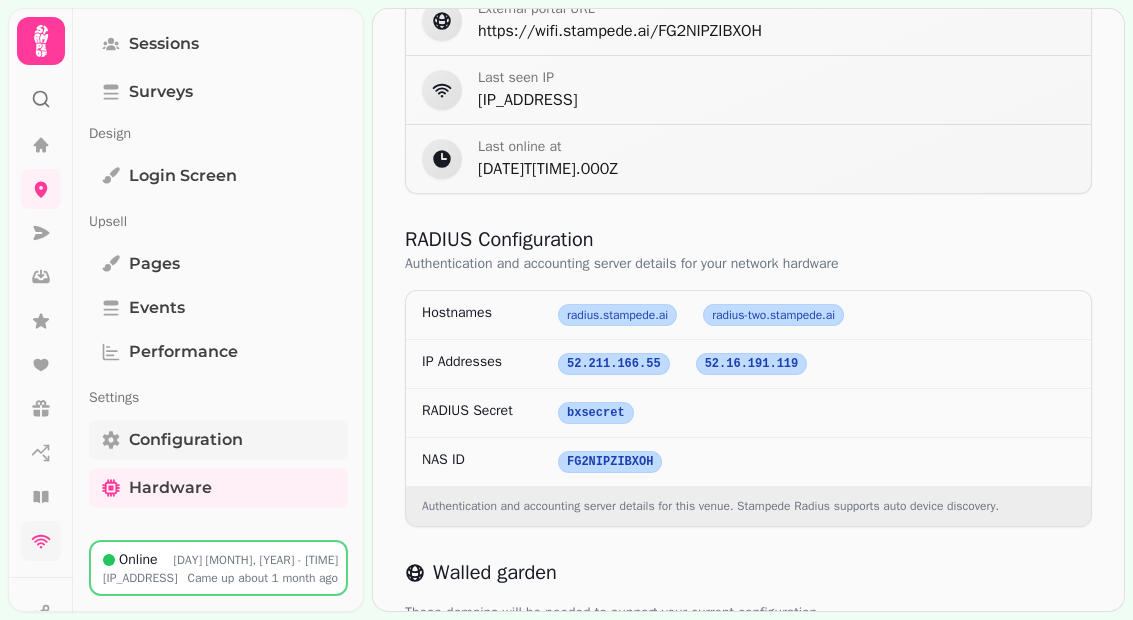 click on "Configuration" at bounding box center [218, 440] 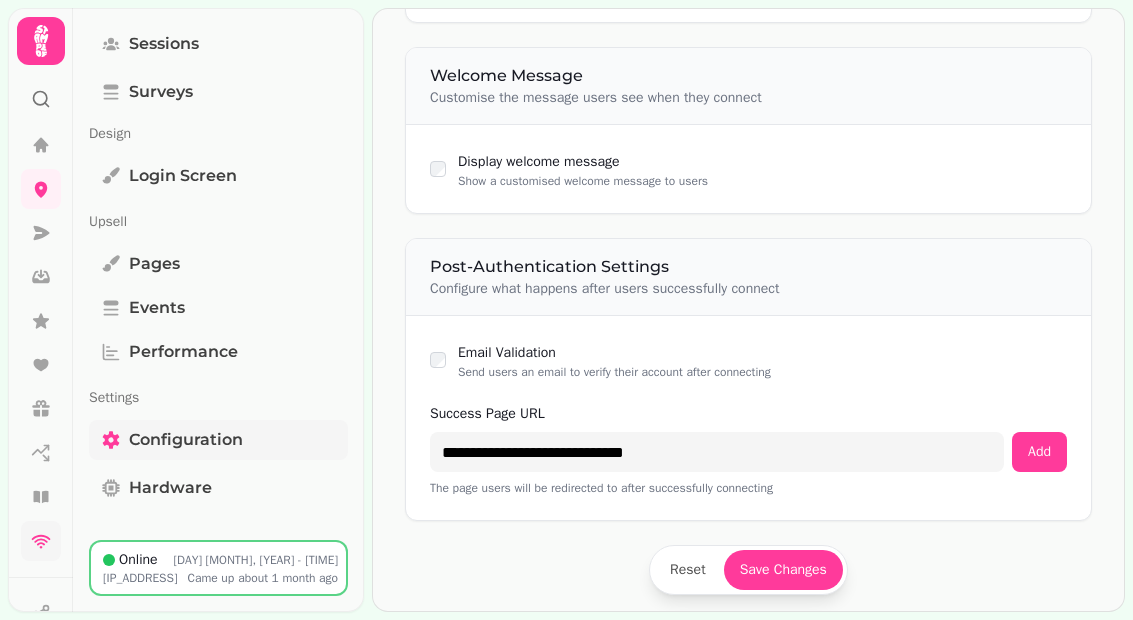 scroll, scrollTop: 1567, scrollLeft: 0, axis: vertical 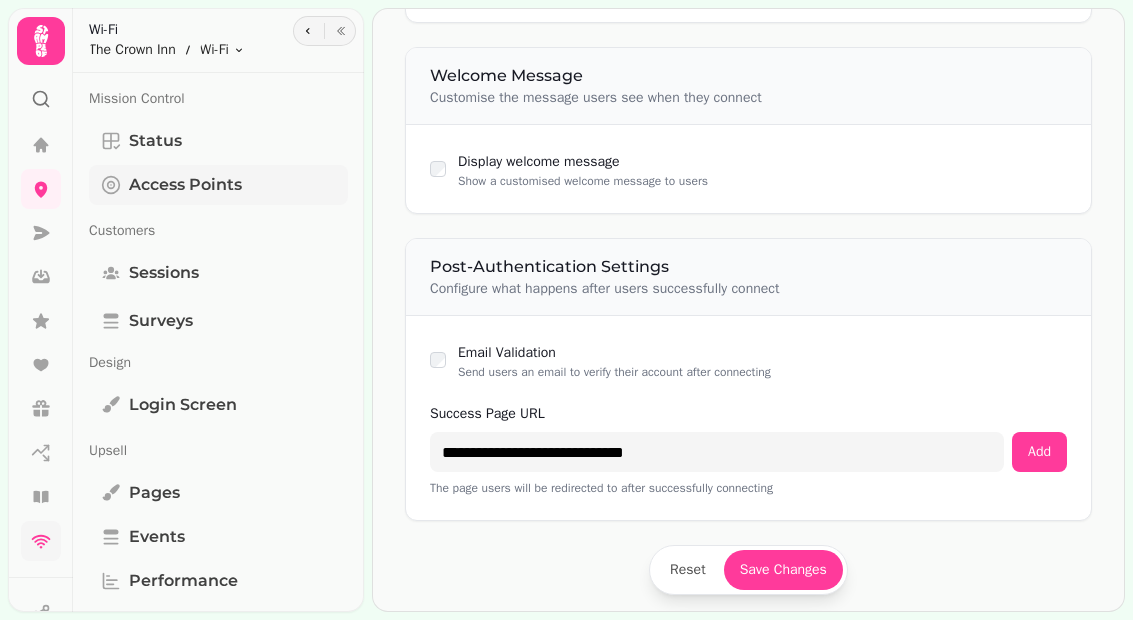click on "Access Points" at bounding box center [185, 185] 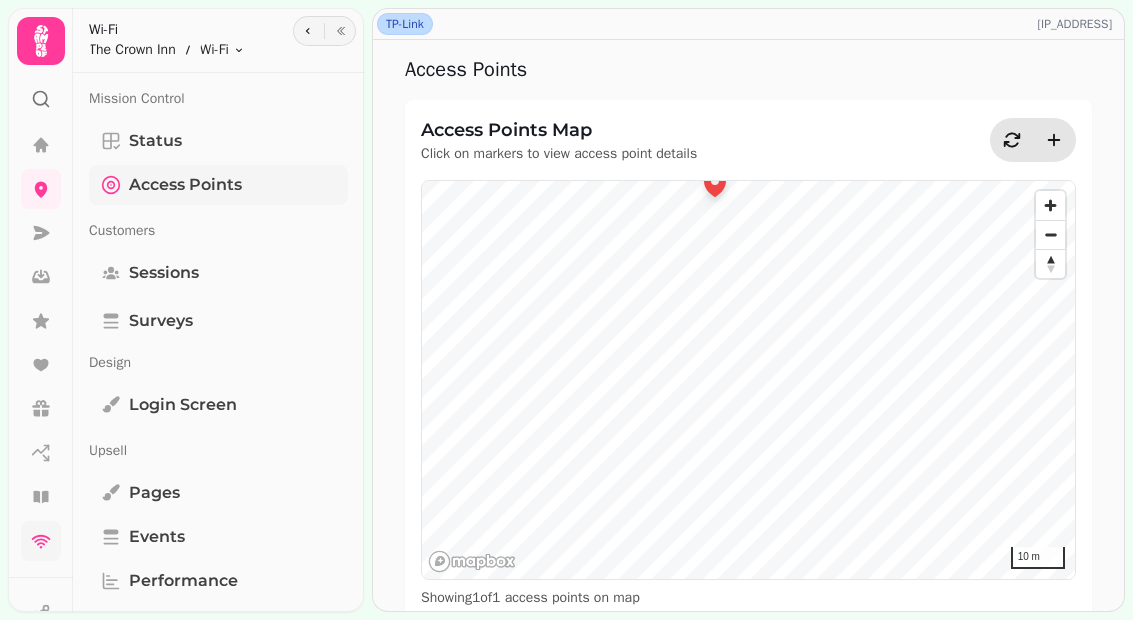 scroll, scrollTop: 0, scrollLeft: 0, axis: both 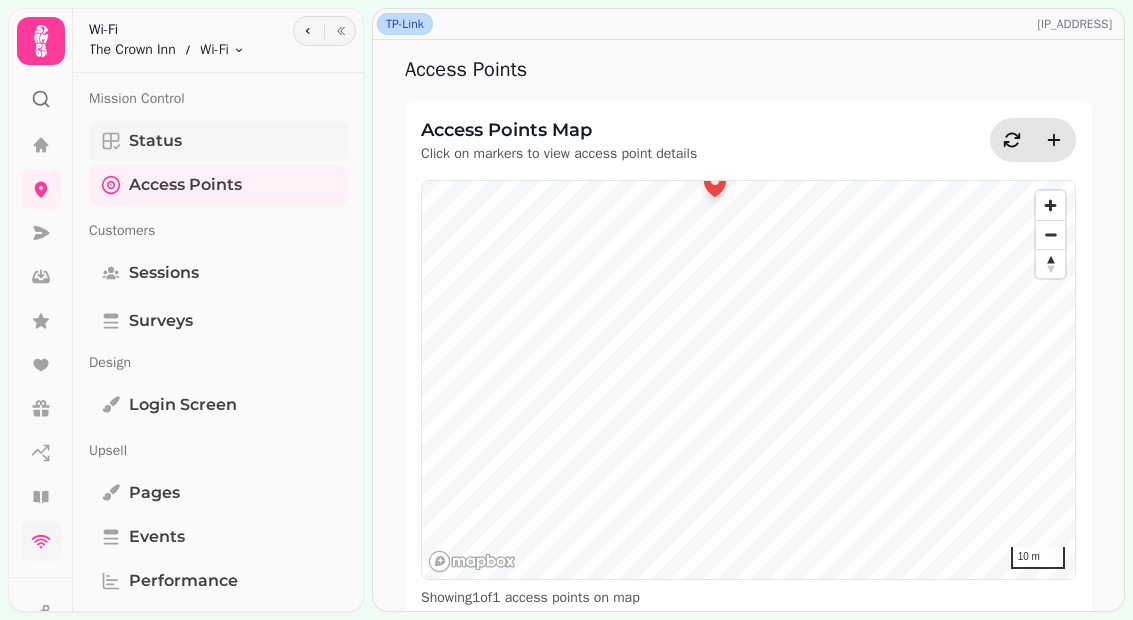 click on "Status" at bounding box center [155, 141] 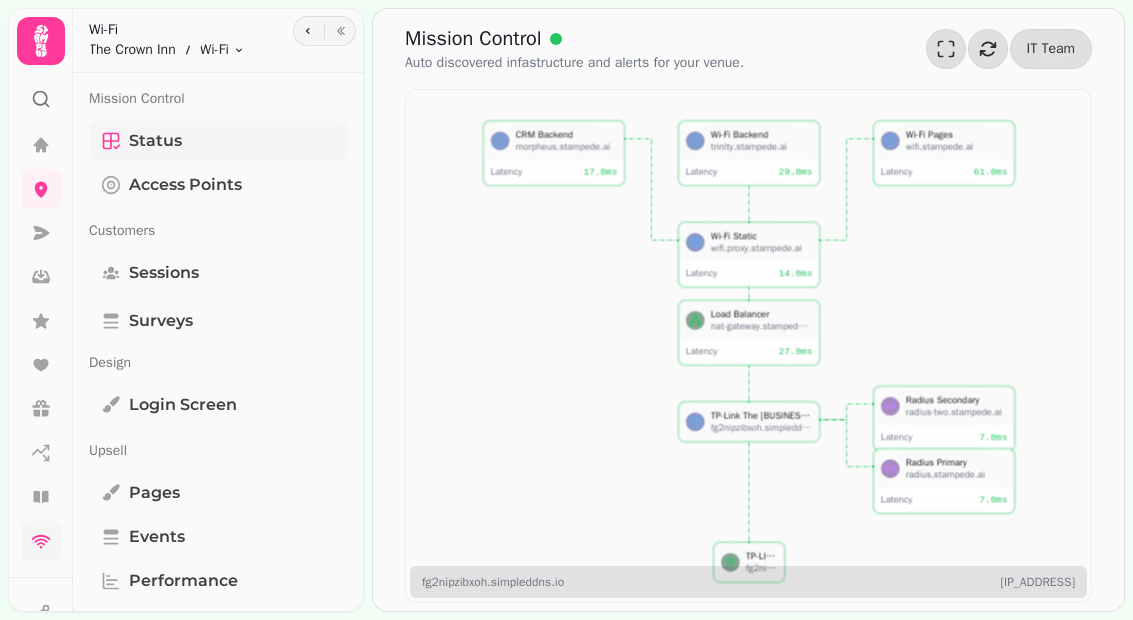 scroll, scrollTop: 31, scrollLeft: 0, axis: vertical 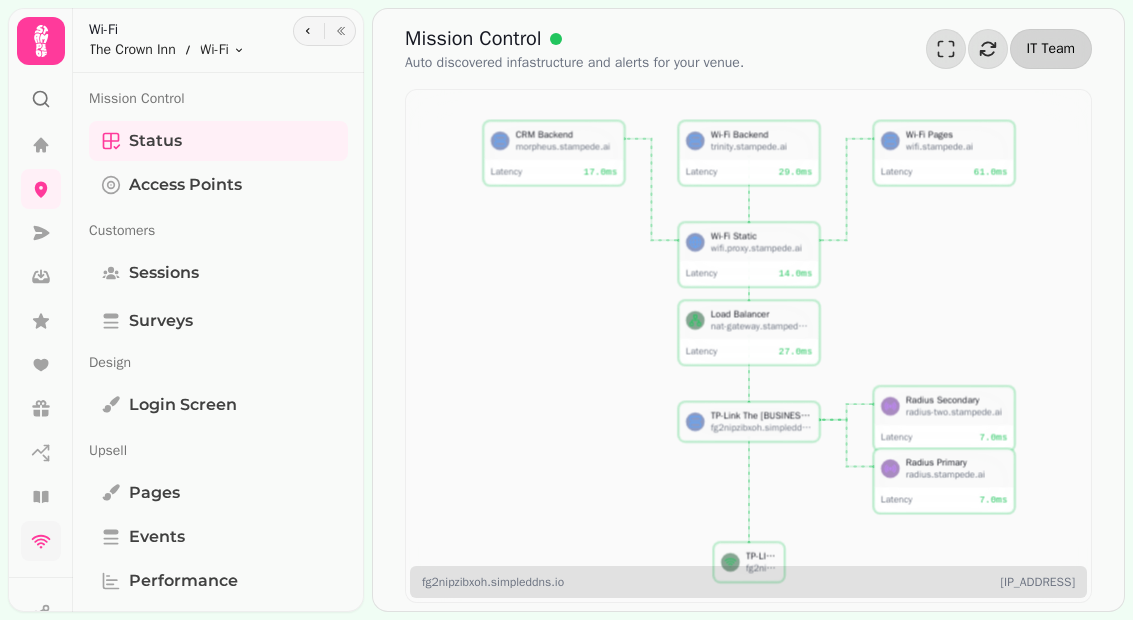 click on "IT Team" at bounding box center [1051, 49] 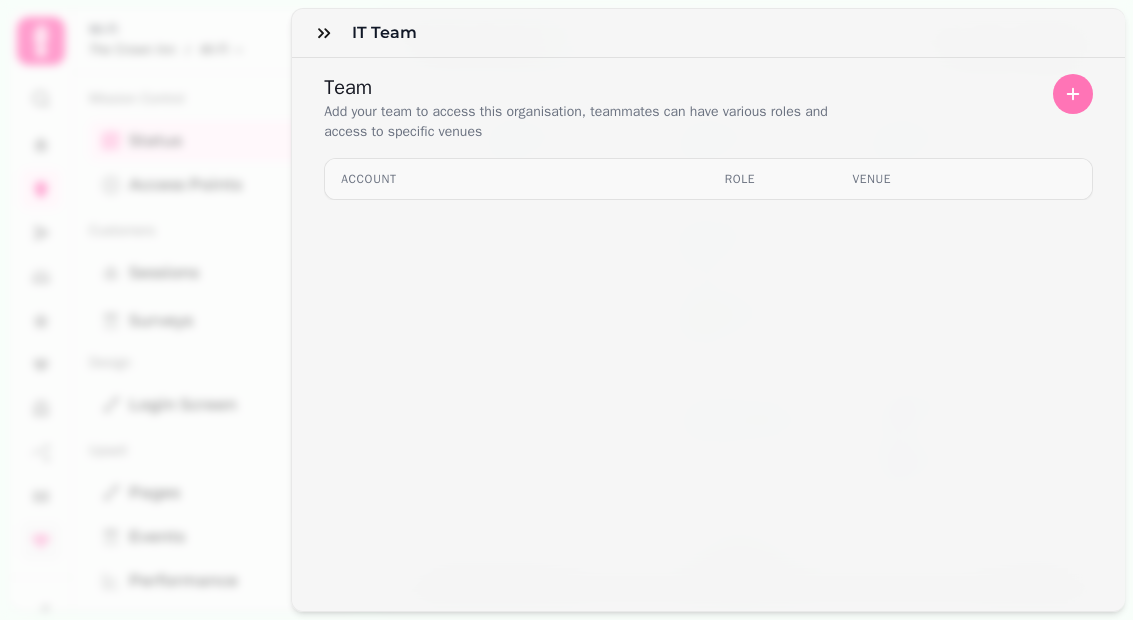 click at bounding box center (1073, 94) 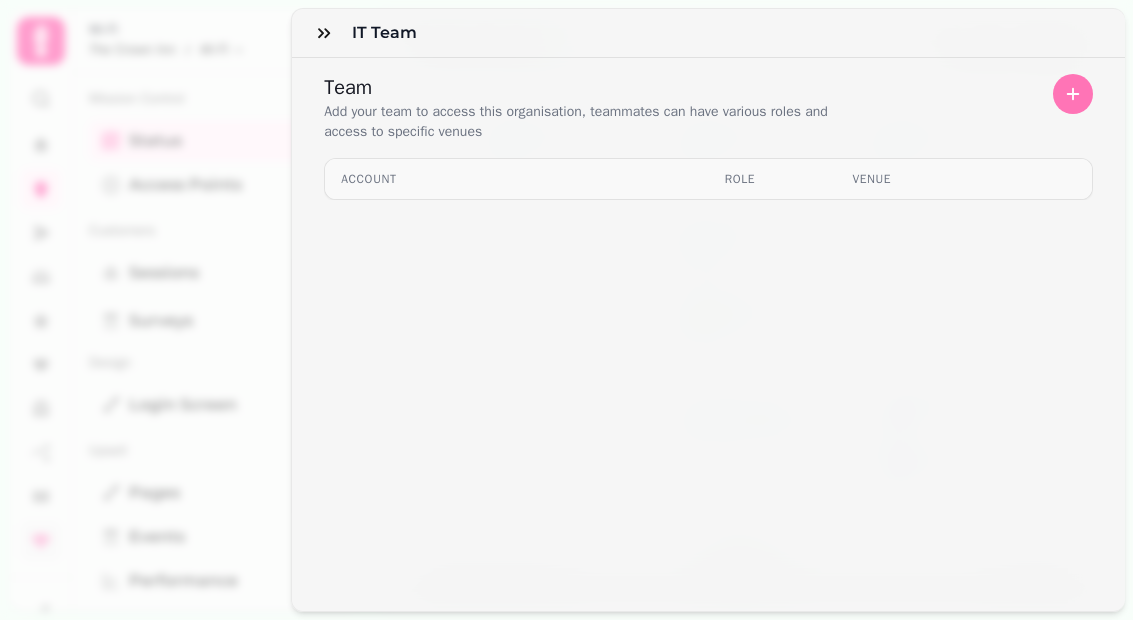select on "*****" 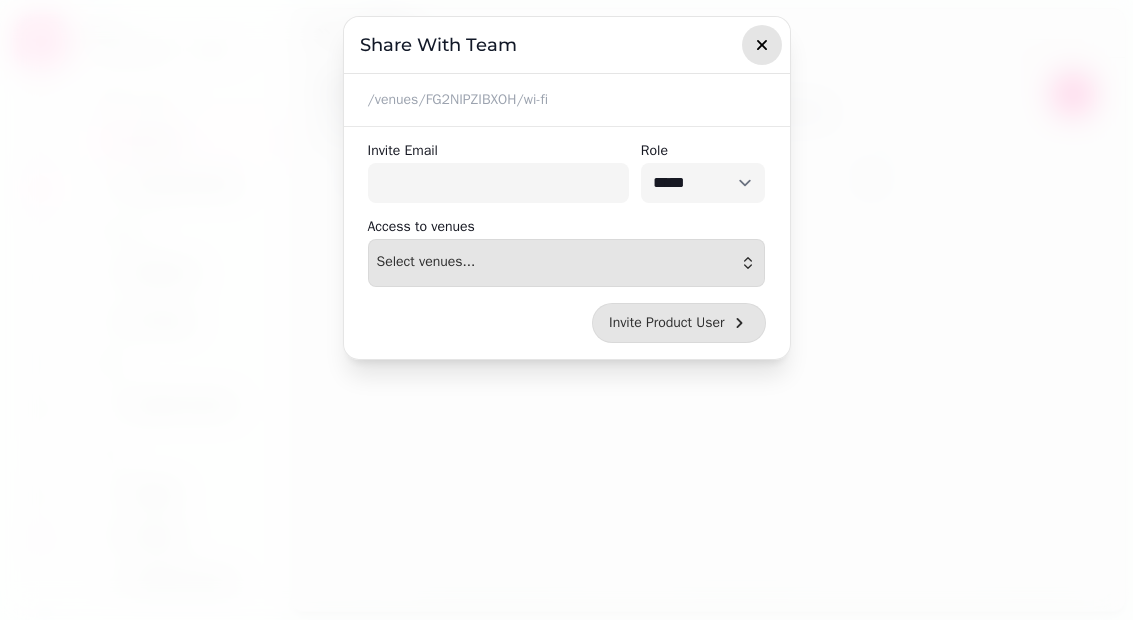 click at bounding box center (762, 45) 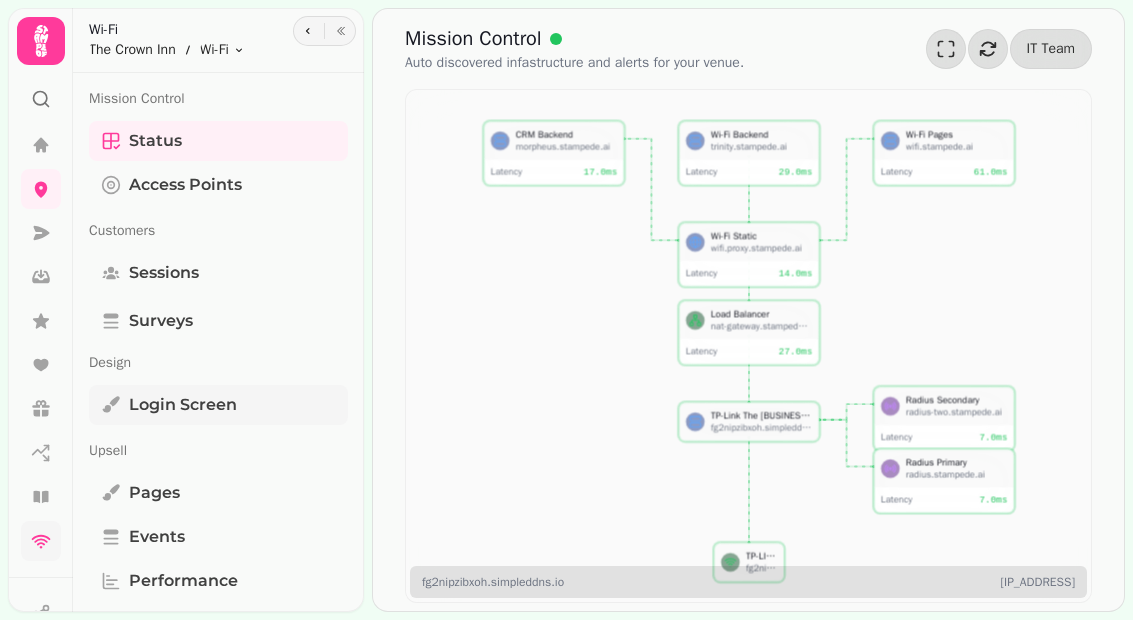 click on "Login screen" at bounding box center [183, 405] 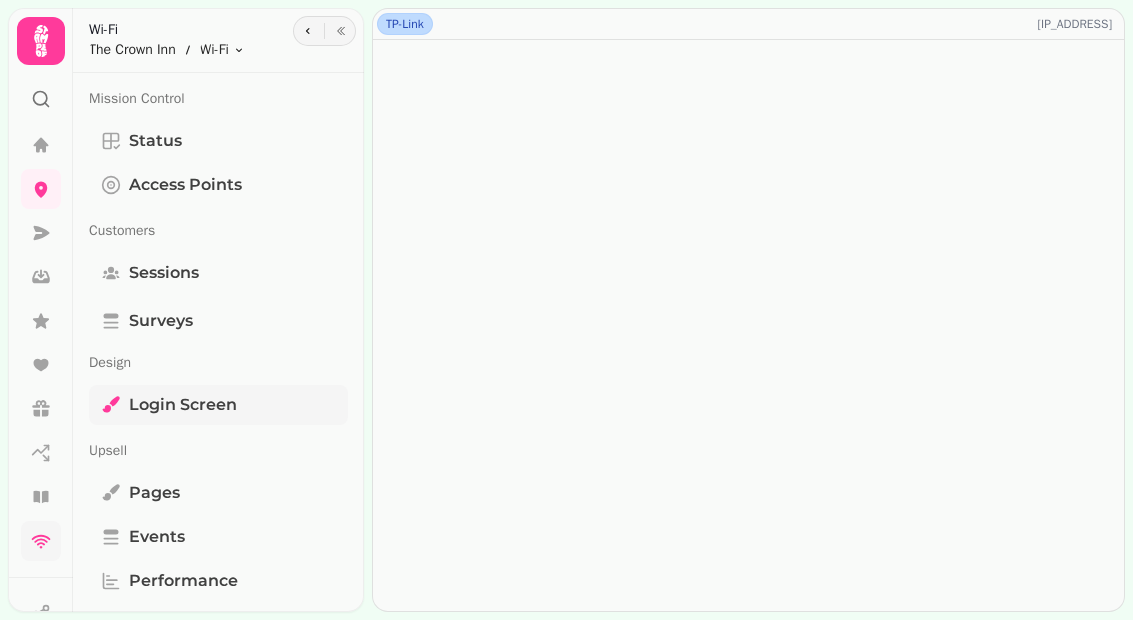 scroll, scrollTop: 0, scrollLeft: 0, axis: both 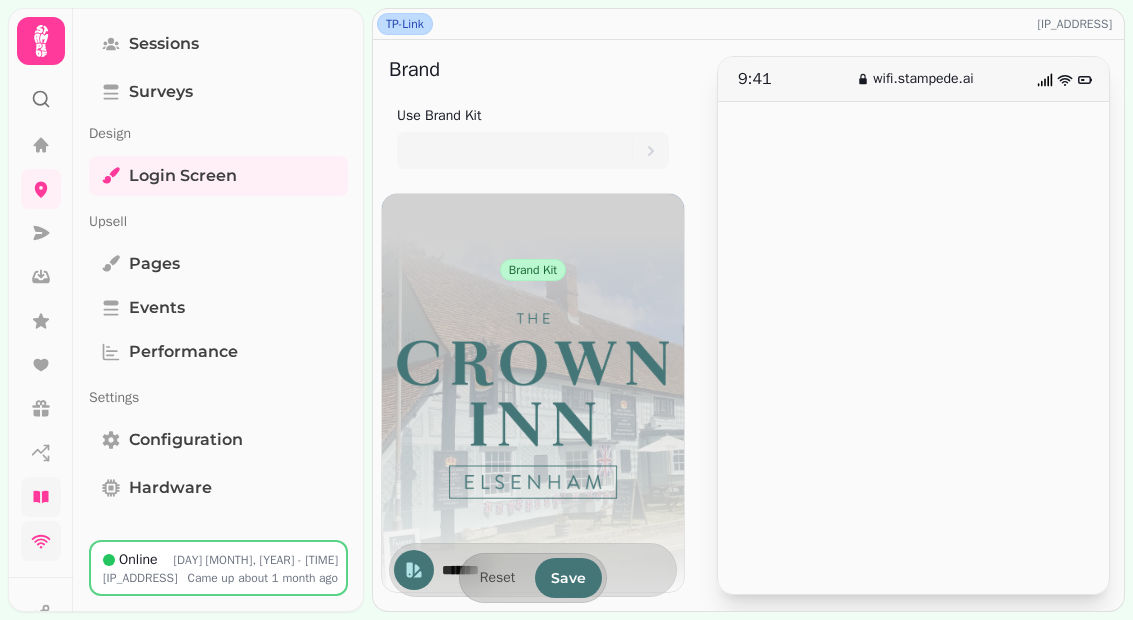 click 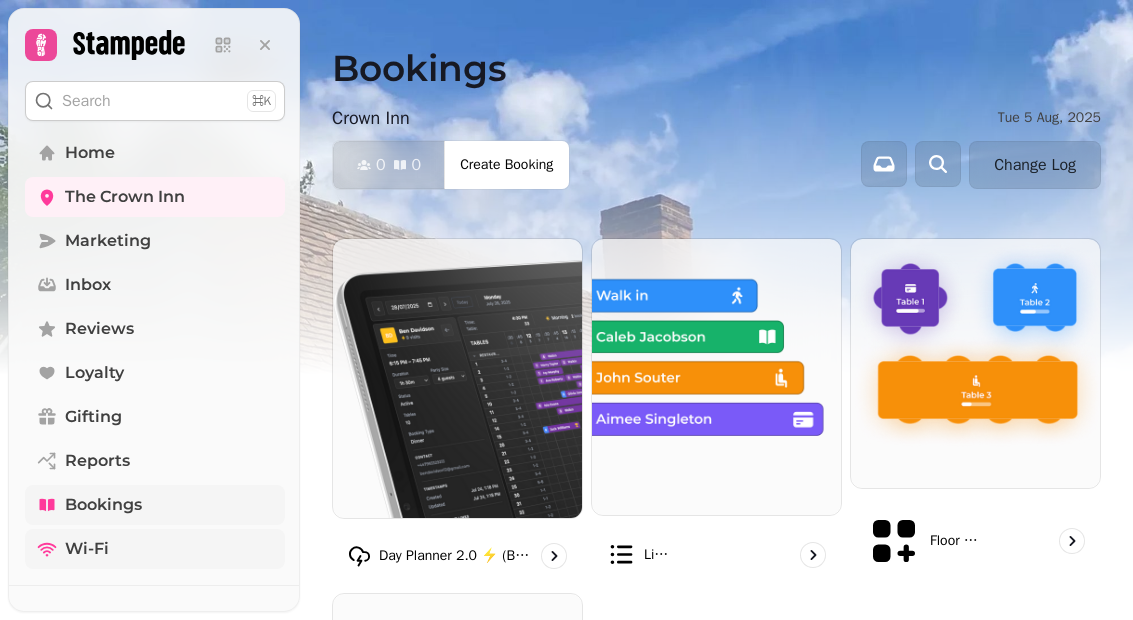 scroll, scrollTop: 0, scrollLeft: 0, axis: both 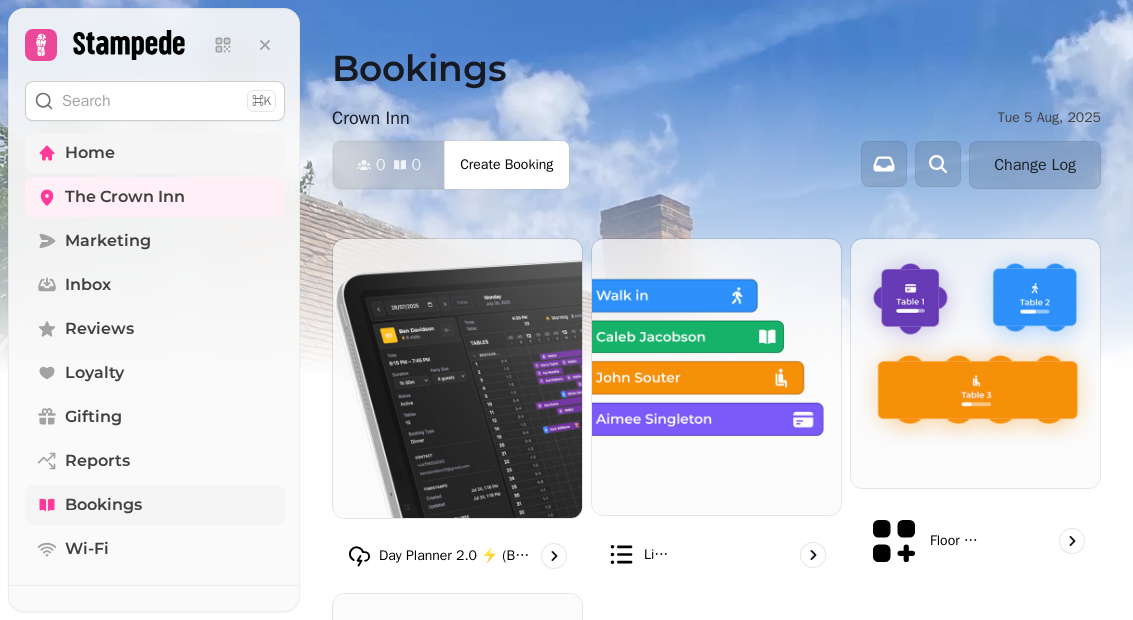 click on "Home" at bounding box center [155, 153] 